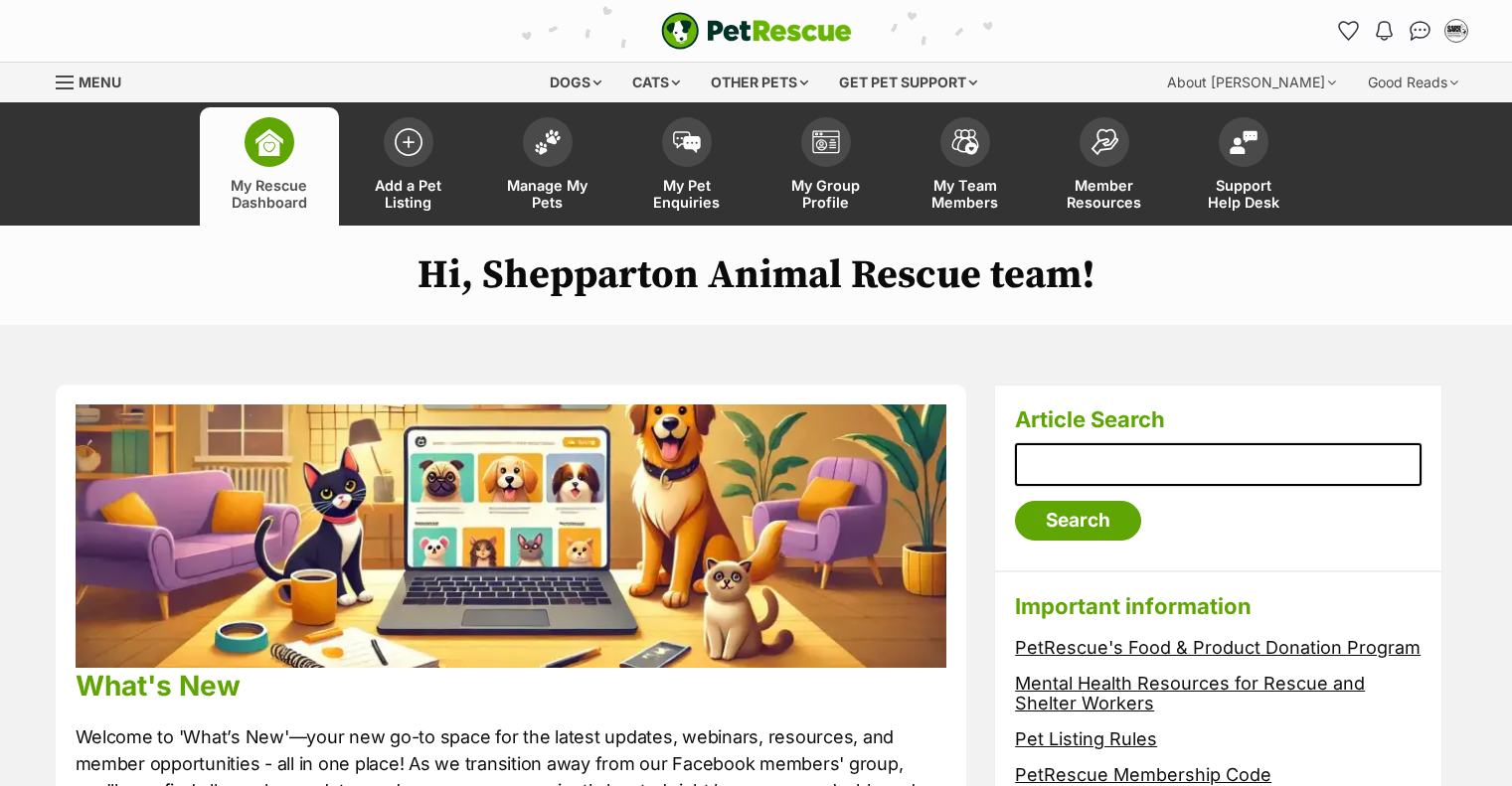 scroll, scrollTop: 0, scrollLeft: 0, axis: both 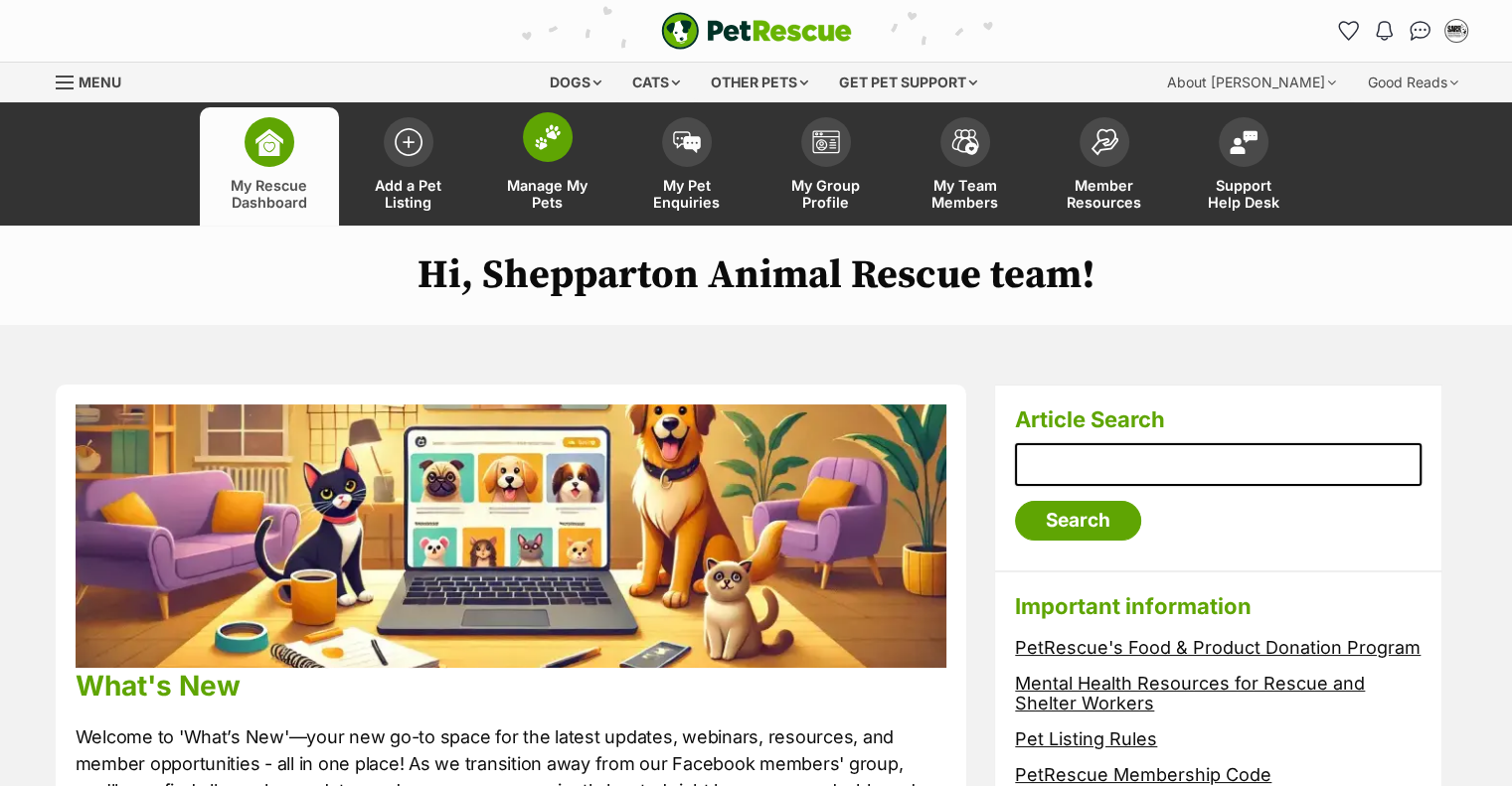 click on "Manage My Pets" at bounding box center (548, 166) 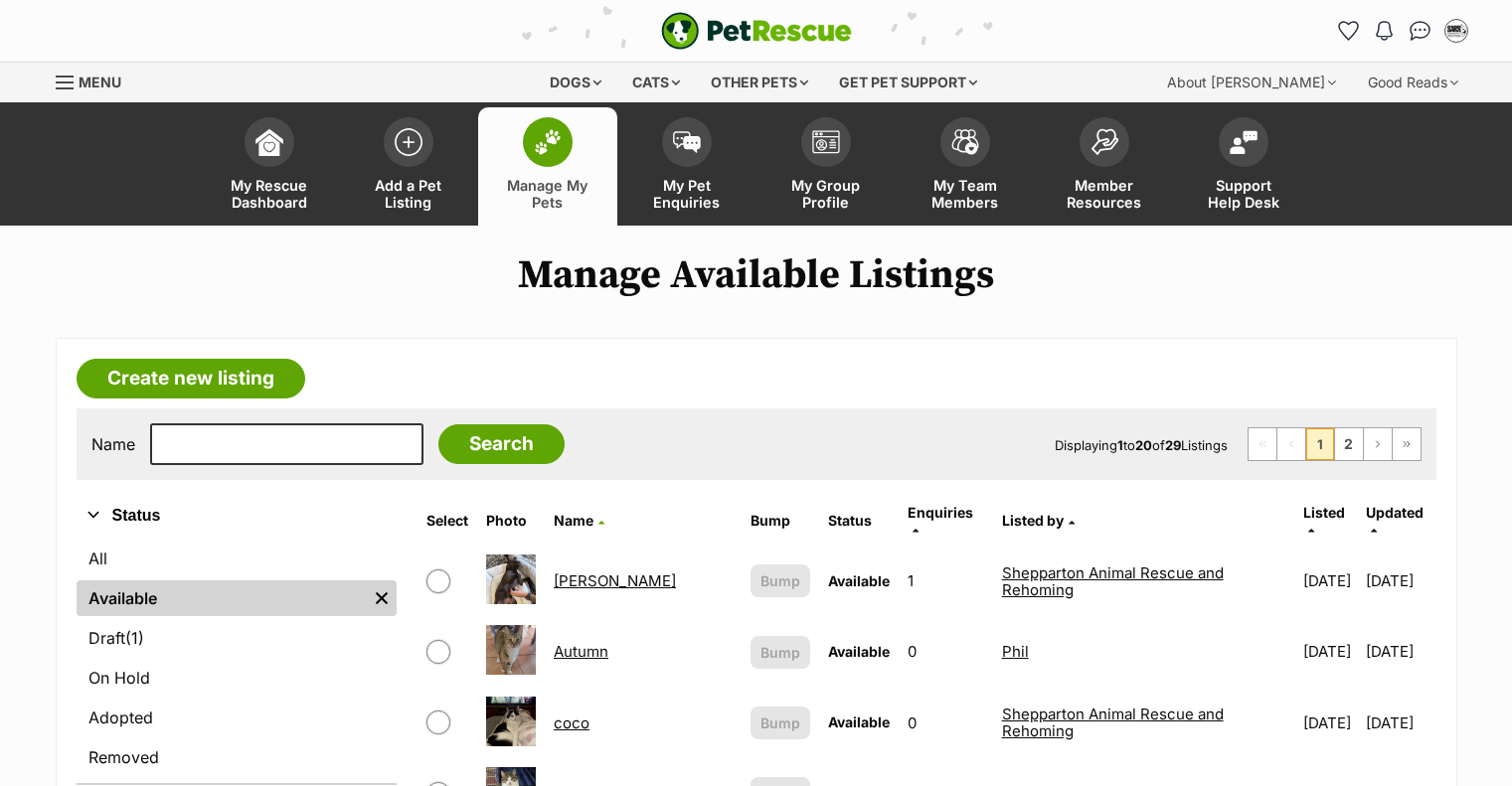 scroll, scrollTop: 0, scrollLeft: 0, axis: both 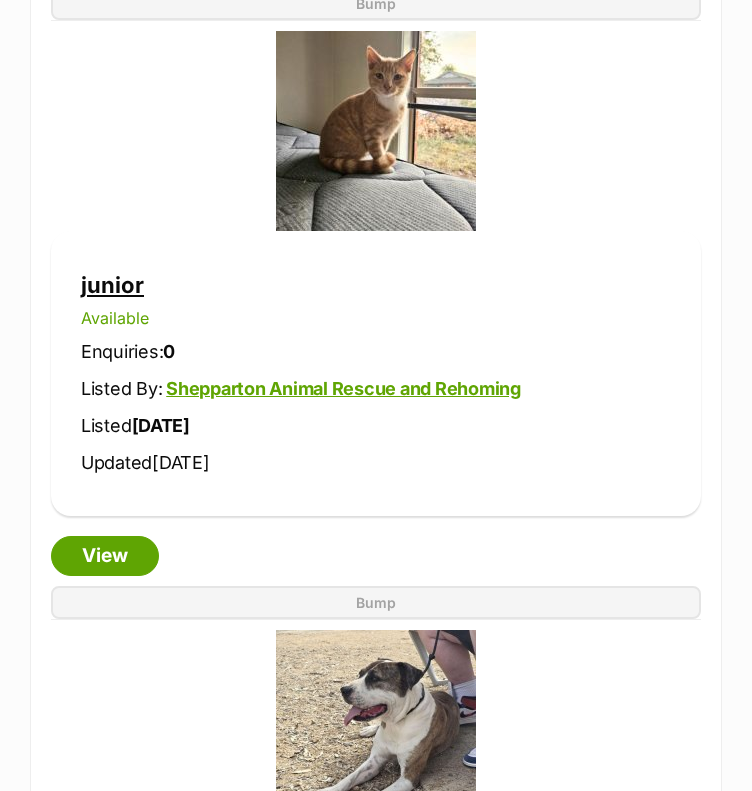 click on "junior" at bounding box center [112, 285] 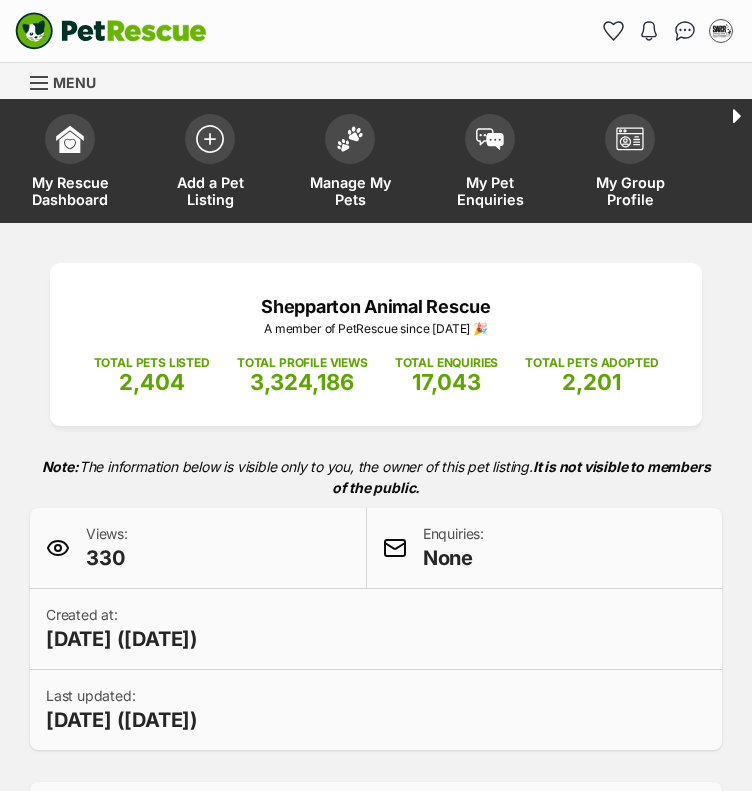 scroll, scrollTop: 0, scrollLeft: 0, axis: both 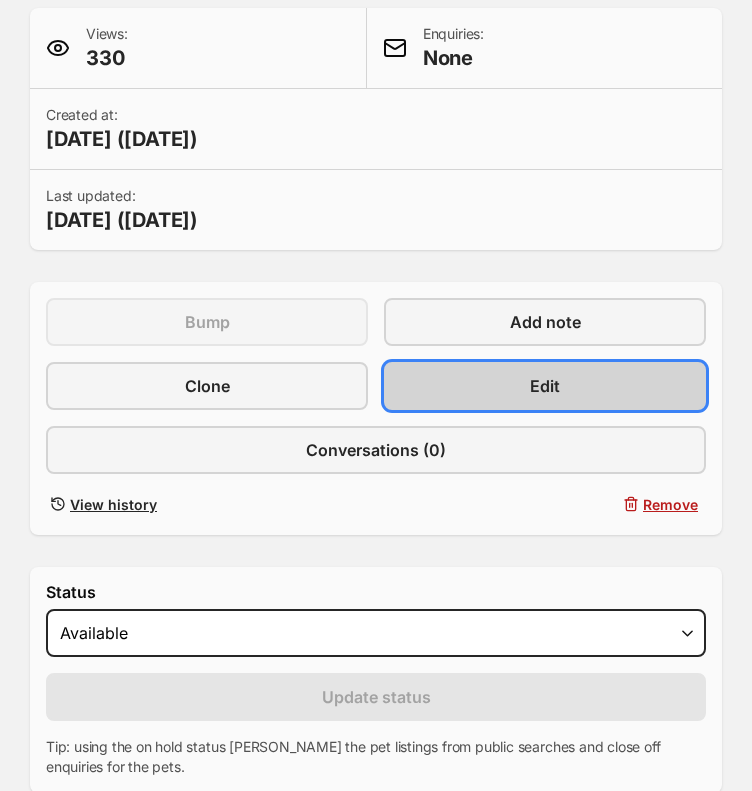 click on "Edit" at bounding box center (545, 386) 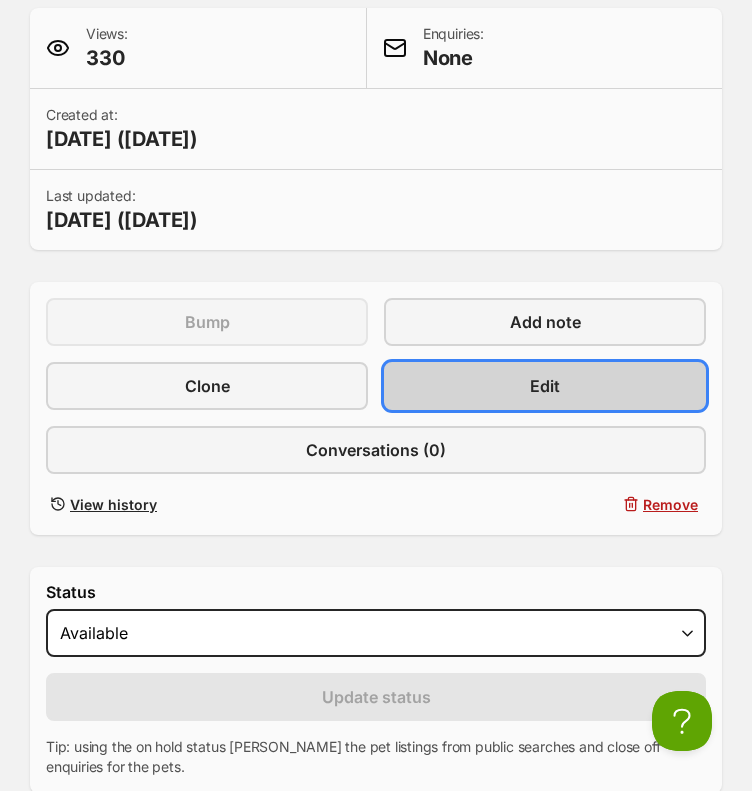 scroll, scrollTop: 0, scrollLeft: 0, axis: both 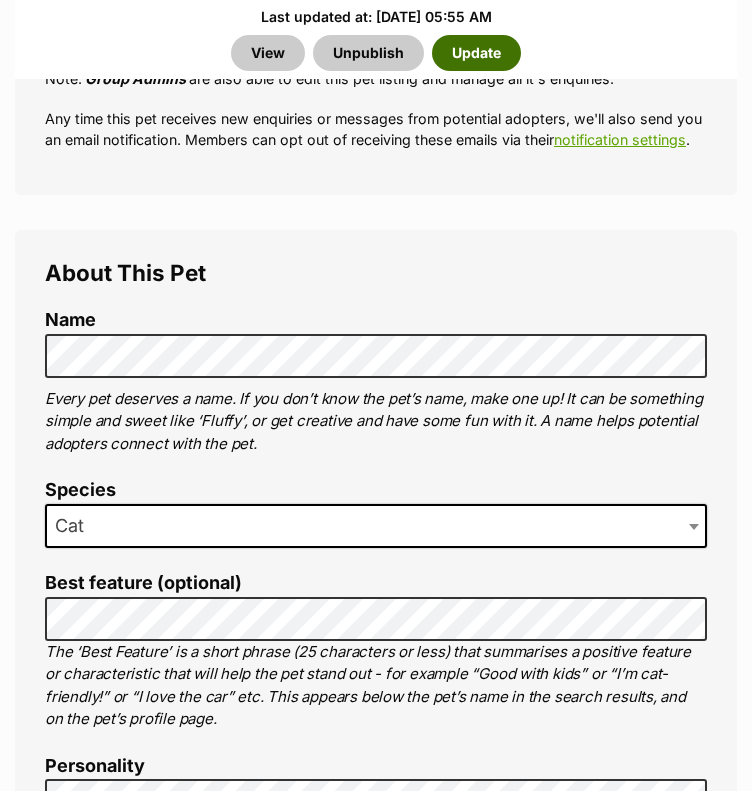 click on "Update" at bounding box center [476, 53] 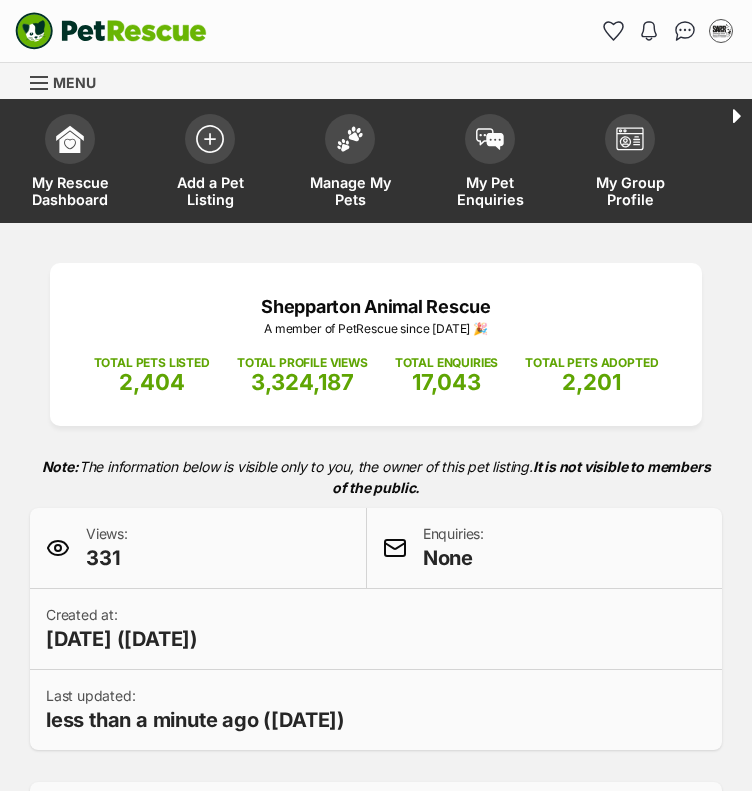 scroll, scrollTop: 0, scrollLeft: 0, axis: both 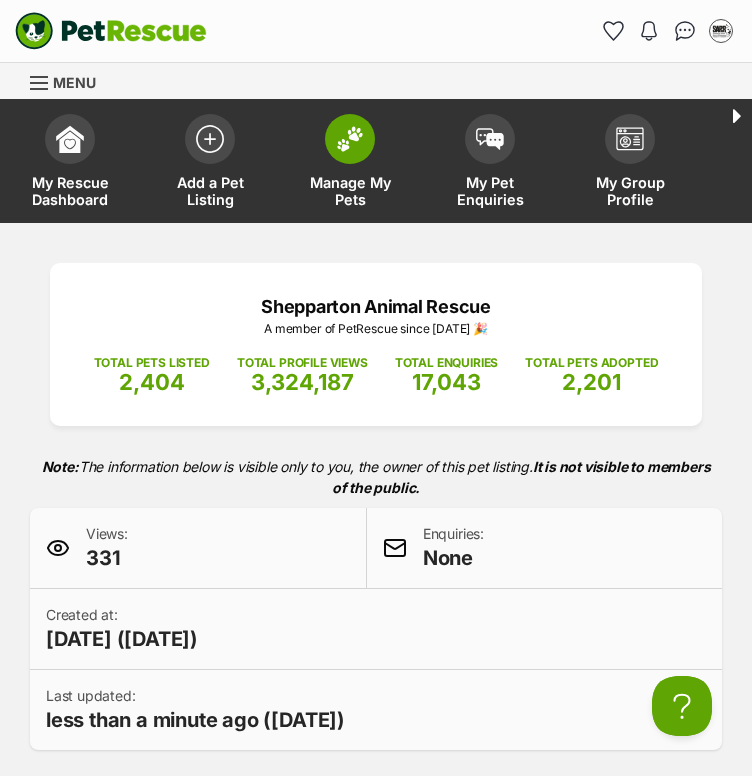 click on "Manage My Pets" at bounding box center (350, 191) 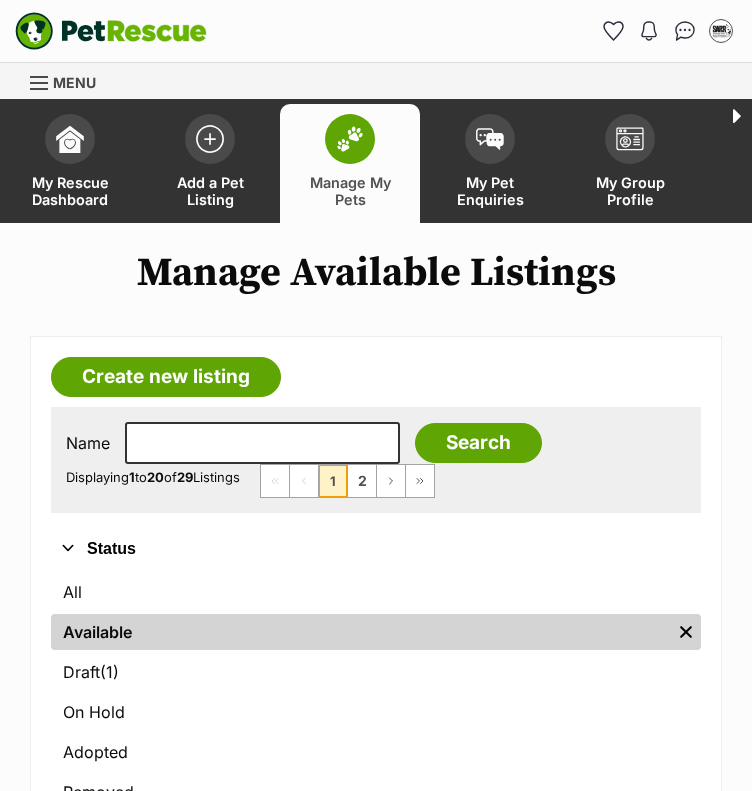 scroll, scrollTop: 0, scrollLeft: 0, axis: both 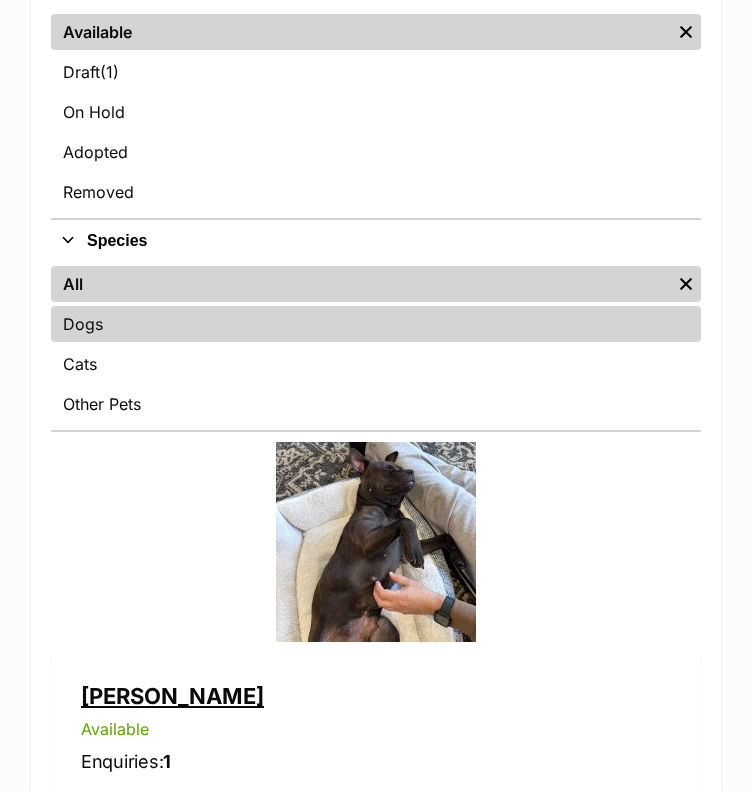 click on "Dogs" at bounding box center (376, 324) 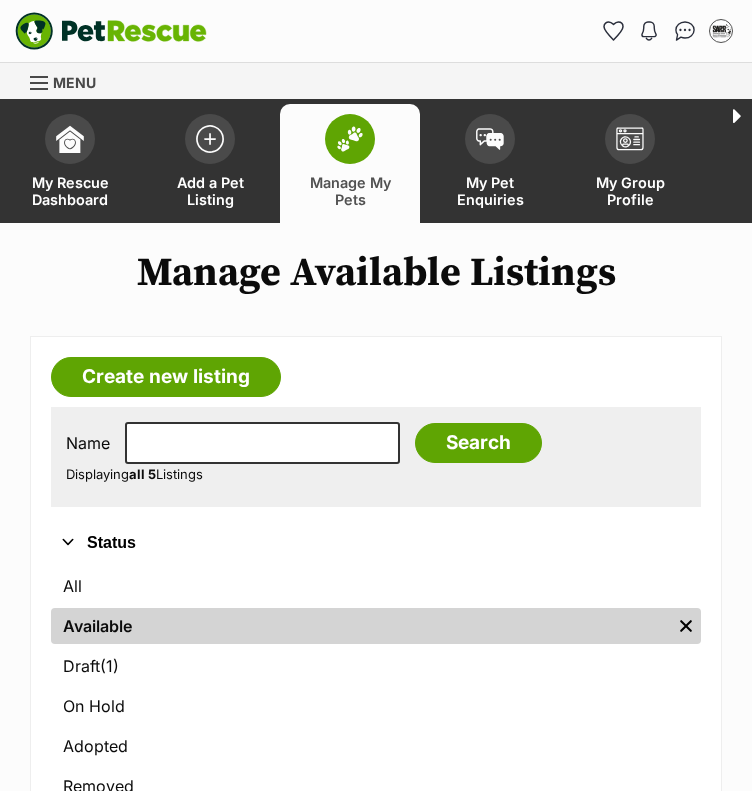 scroll, scrollTop: 0, scrollLeft: 0, axis: both 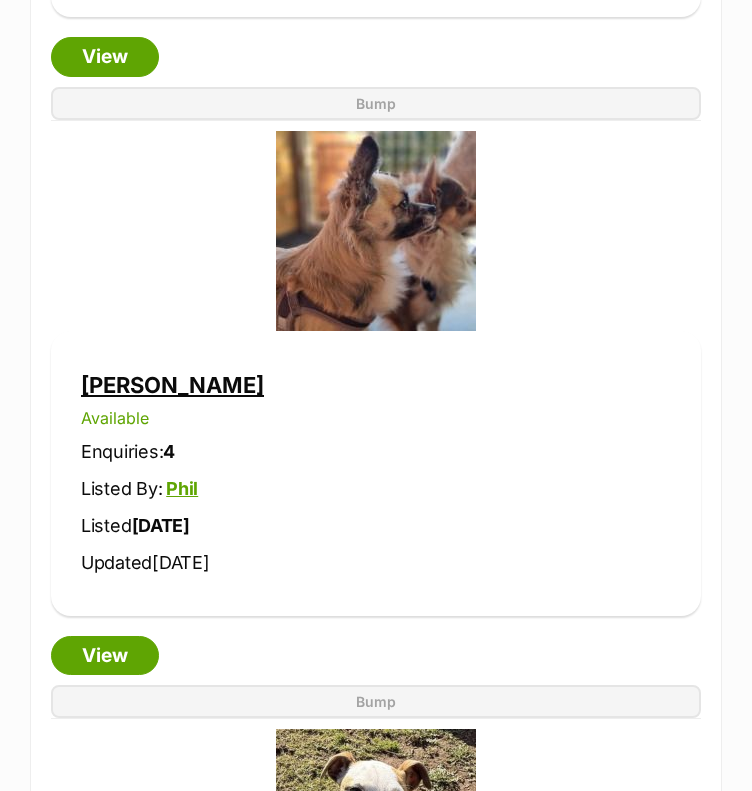 click on "Louie" at bounding box center (172, 385) 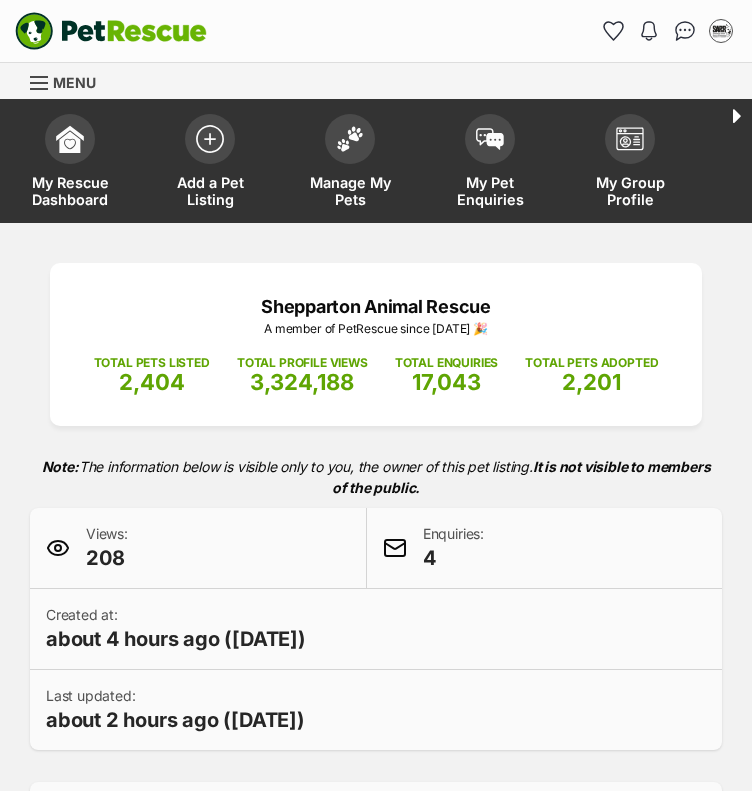 scroll, scrollTop: 92, scrollLeft: 0, axis: vertical 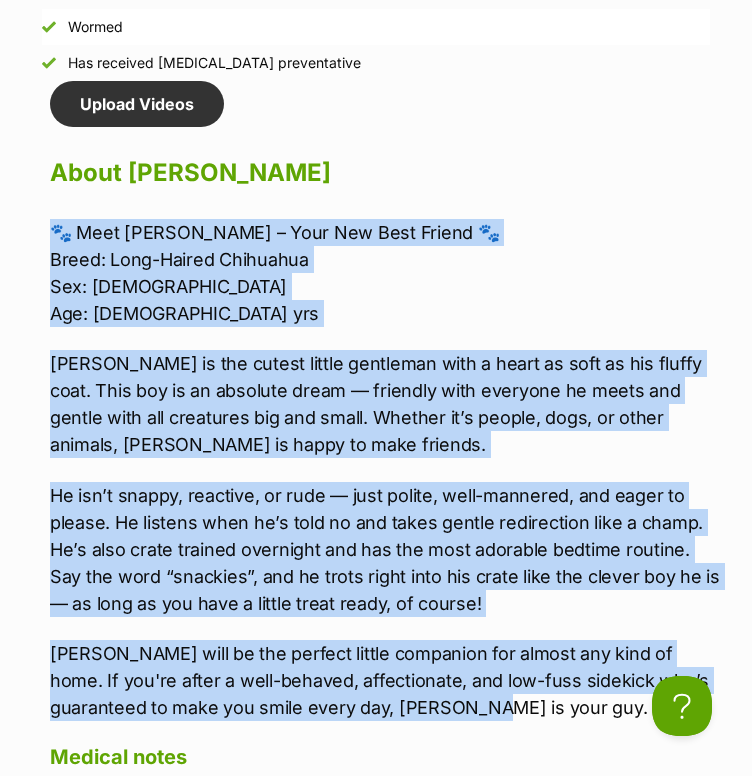 drag, startPoint x: 60, startPoint y: 228, endPoint x: 417, endPoint y: 702, distance: 593.4012 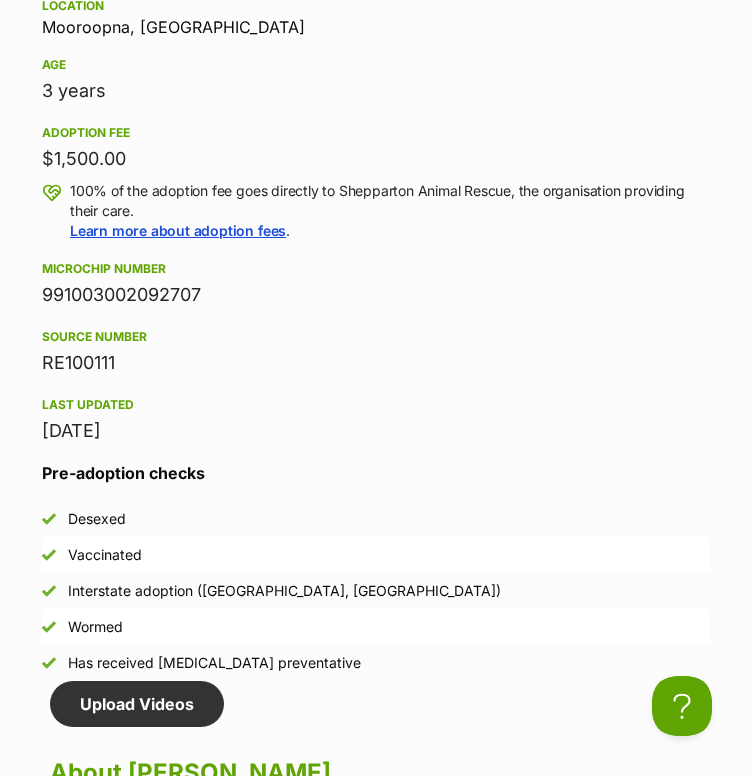 scroll, scrollTop: 2300, scrollLeft: 0, axis: vertical 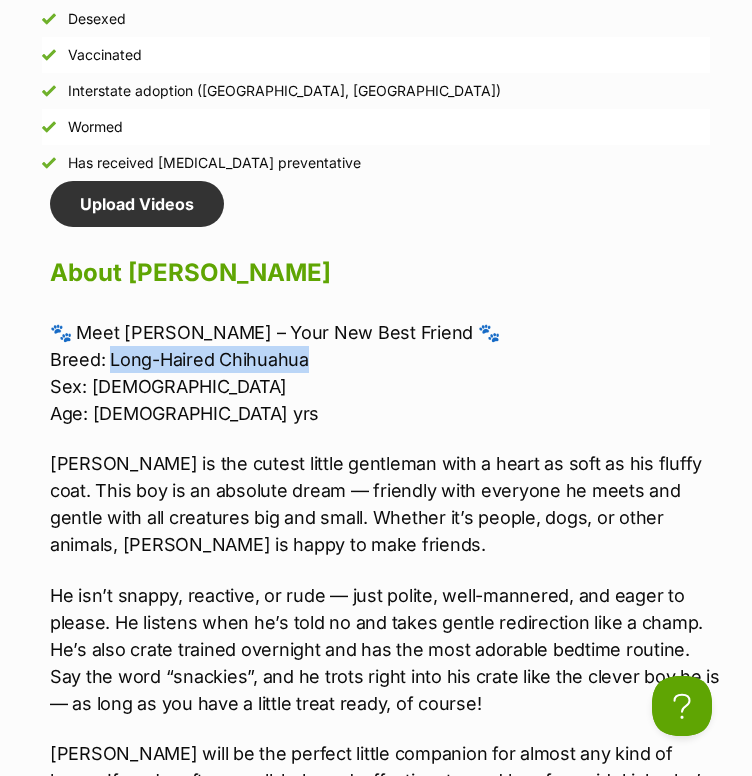 drag, startPoint x: 111, startPoint y: 346, endPoint x: 308, endPoint y: 353, distance: 197.12433 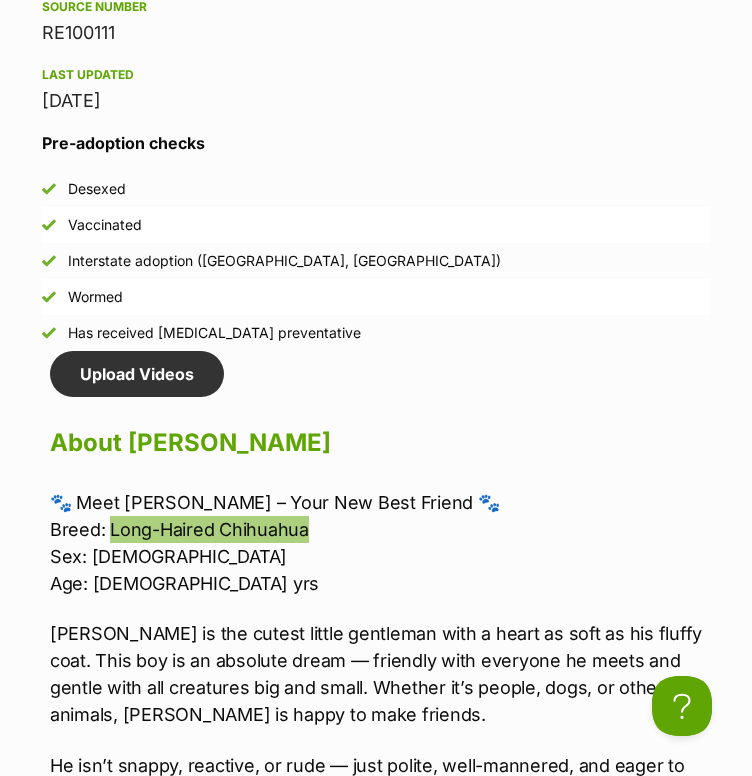 scroll, scrollTop: 2700, scrollLeft: 0, axis: vertical 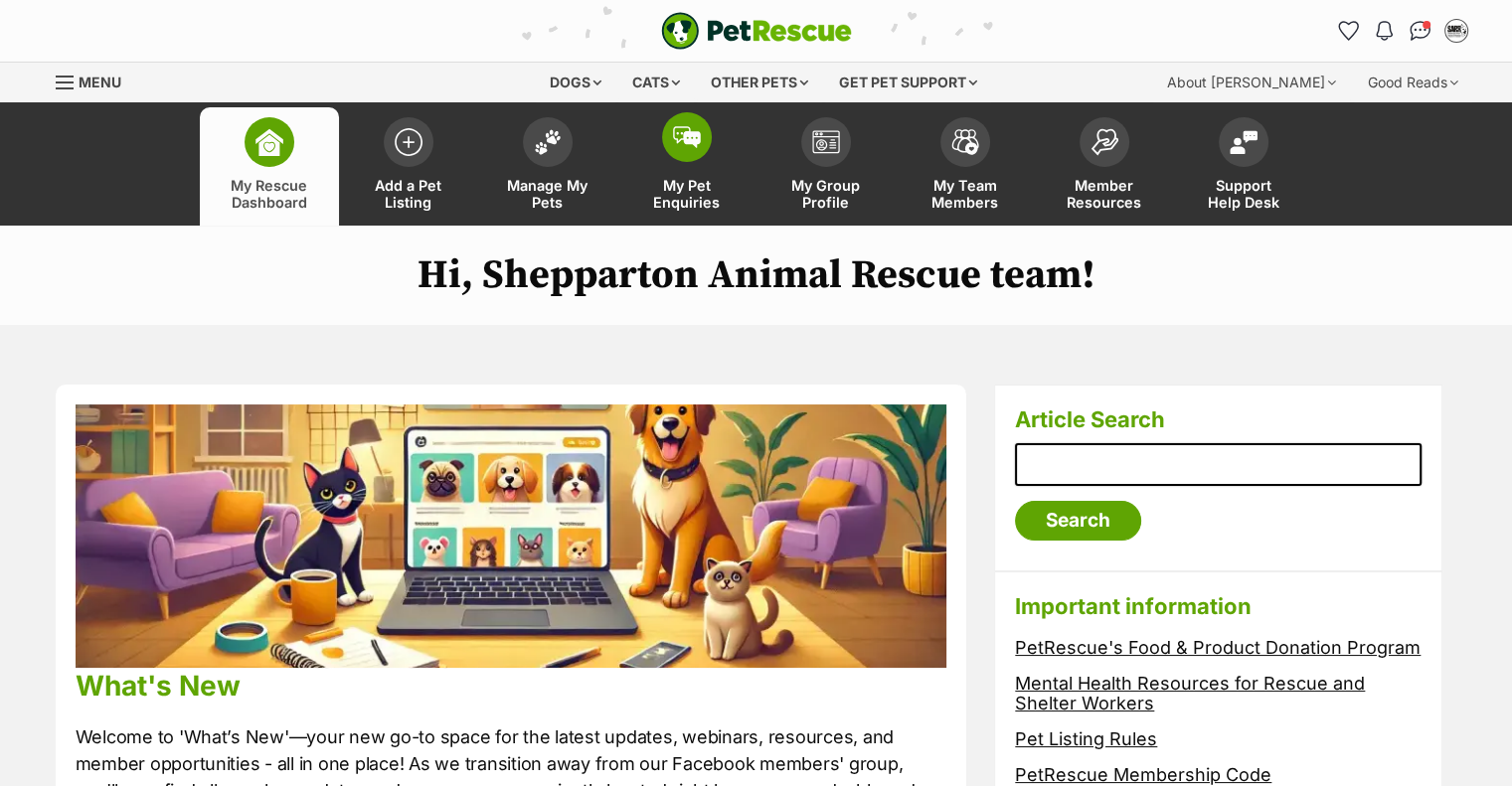 click at bounding box center (687, 137) 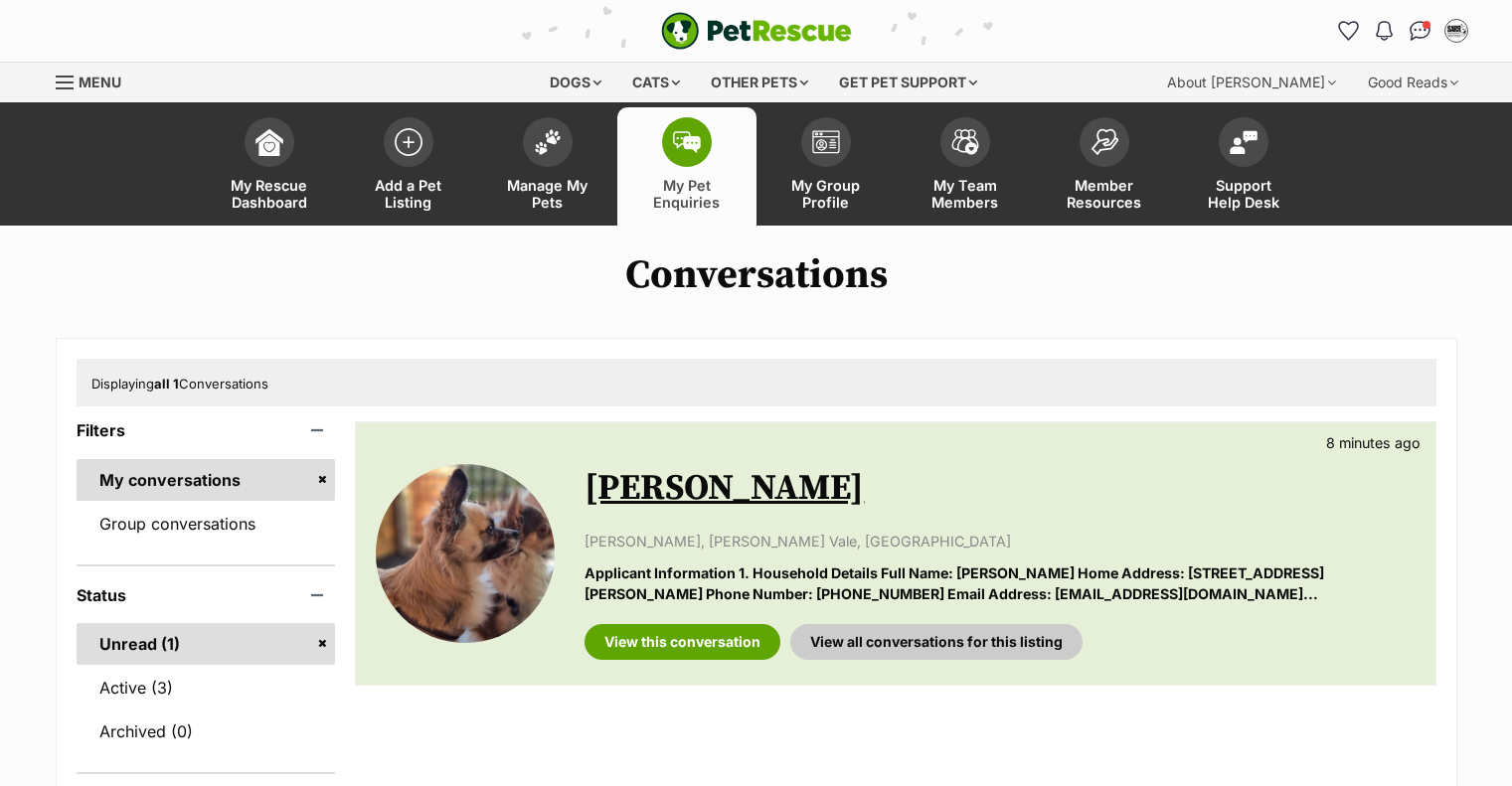 scroll, scrollTop: 0, scrollLeft: 0, axis: both 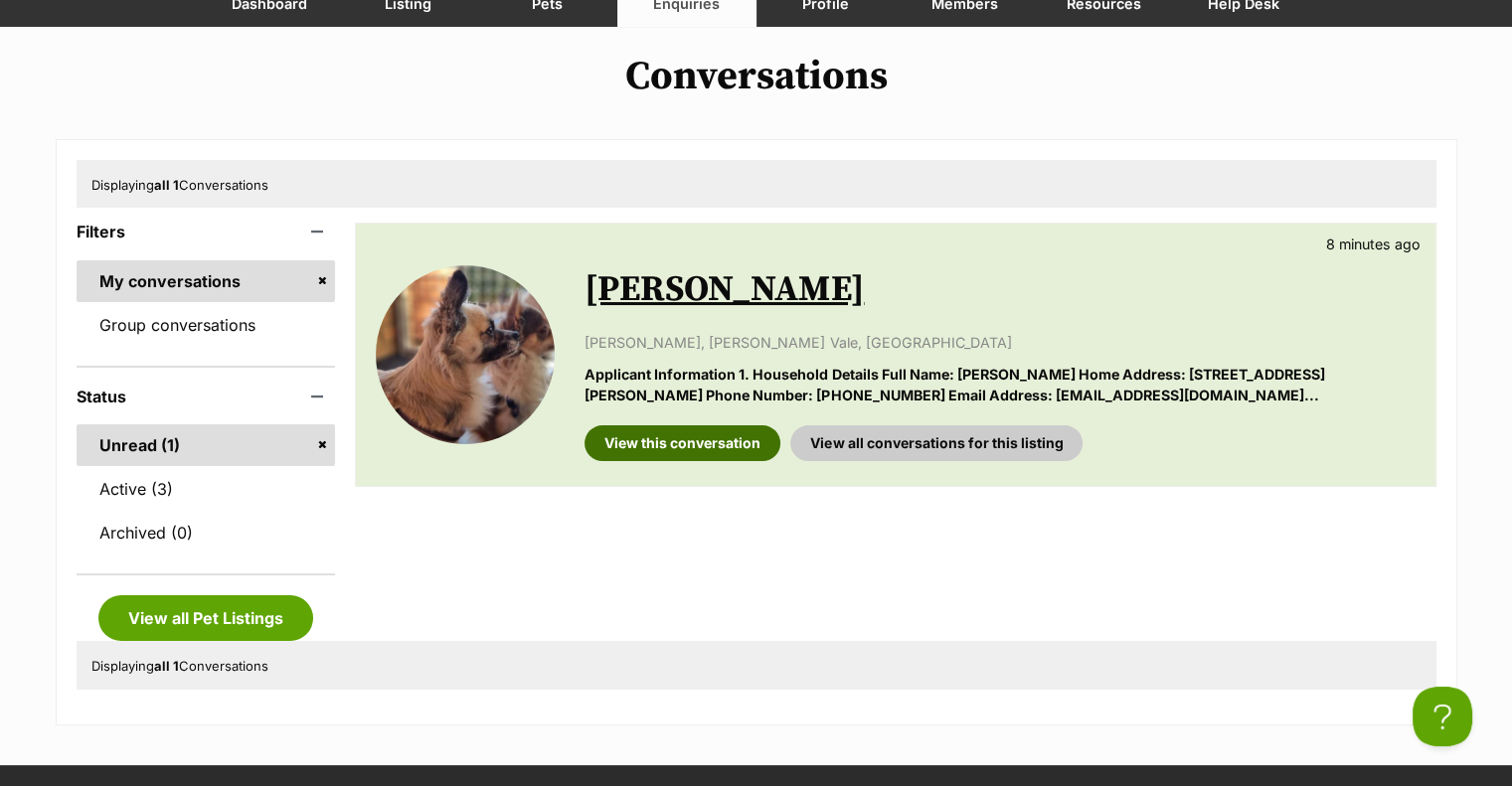 click on "View this conversation" at bounding box center [682, 443] 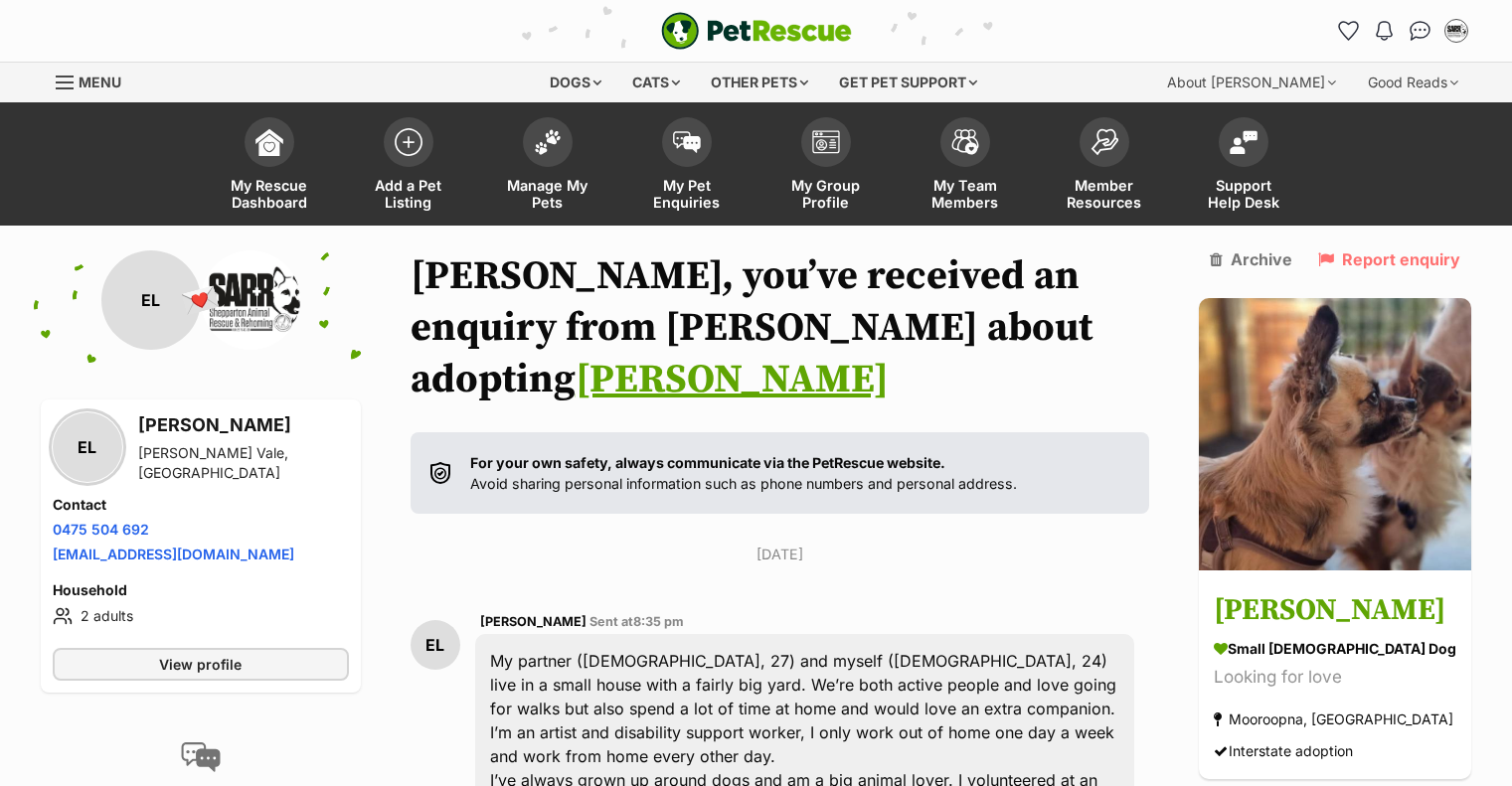 scroll, scrollTop: 3, scrollLeft: 0, axis: vertical 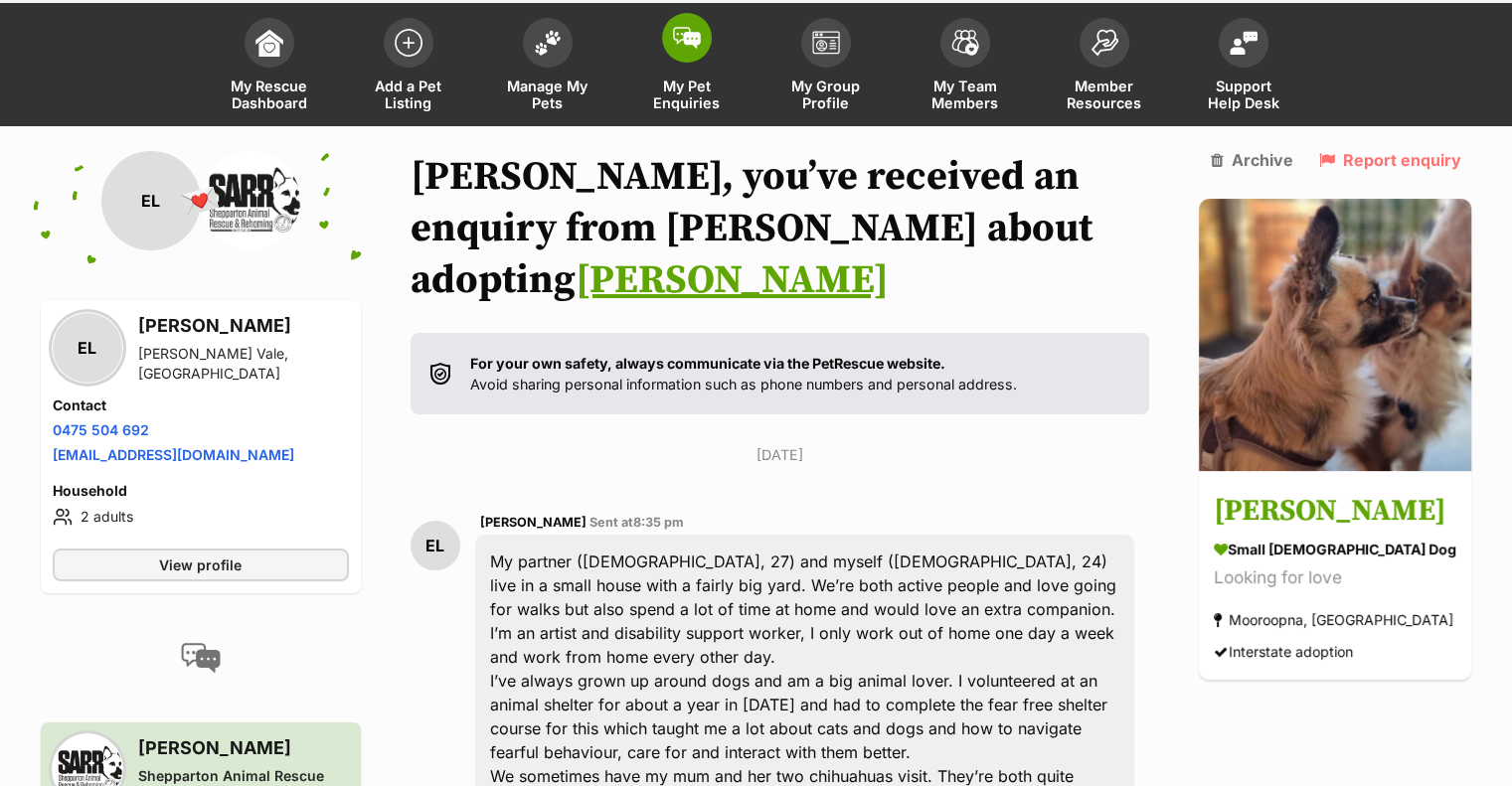 click on "My Pet Enquiries" at bounding box center [687, 94] 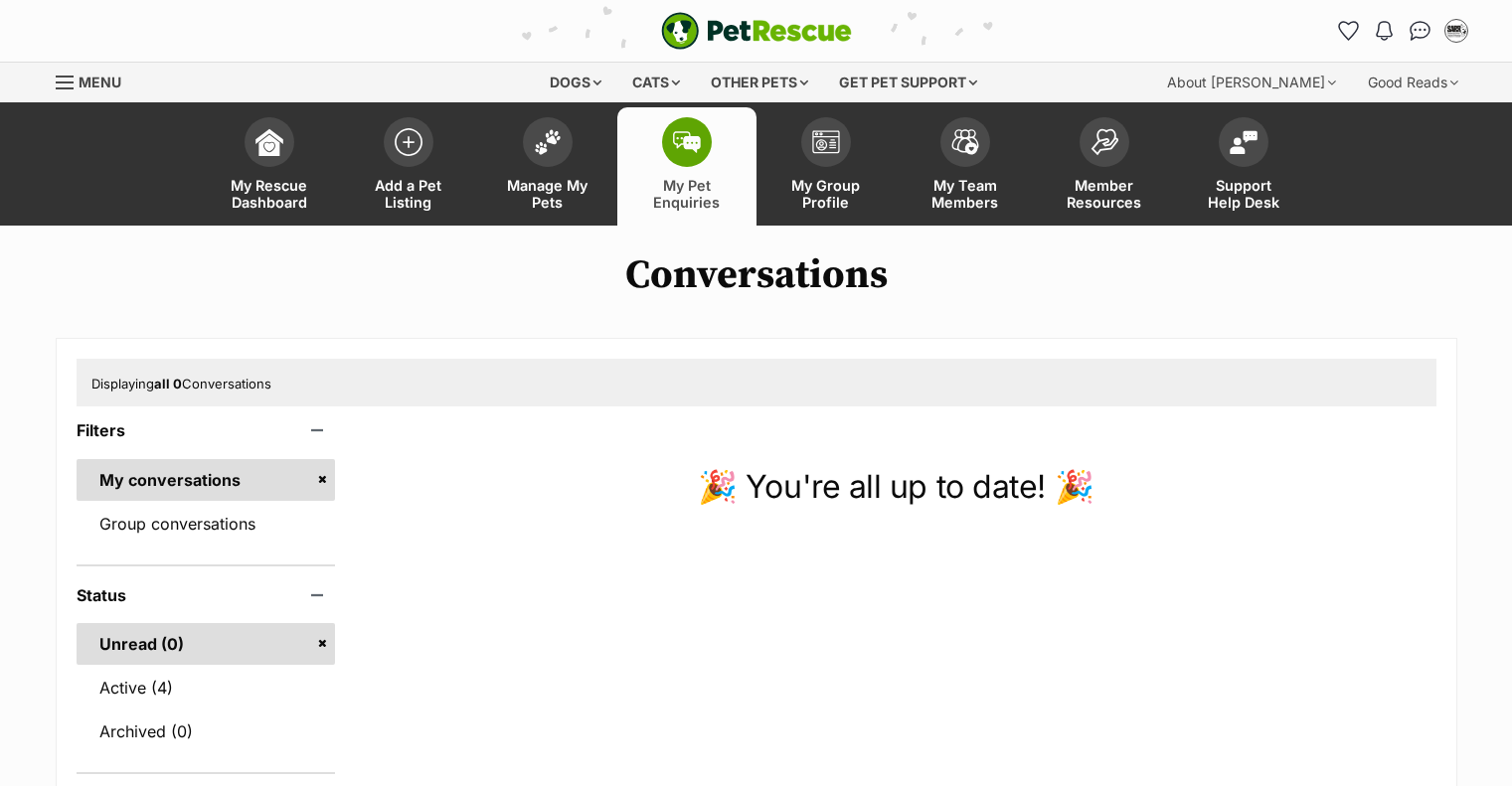 scroll, scrollTop: 0, scrollLeft: 0, axis: both 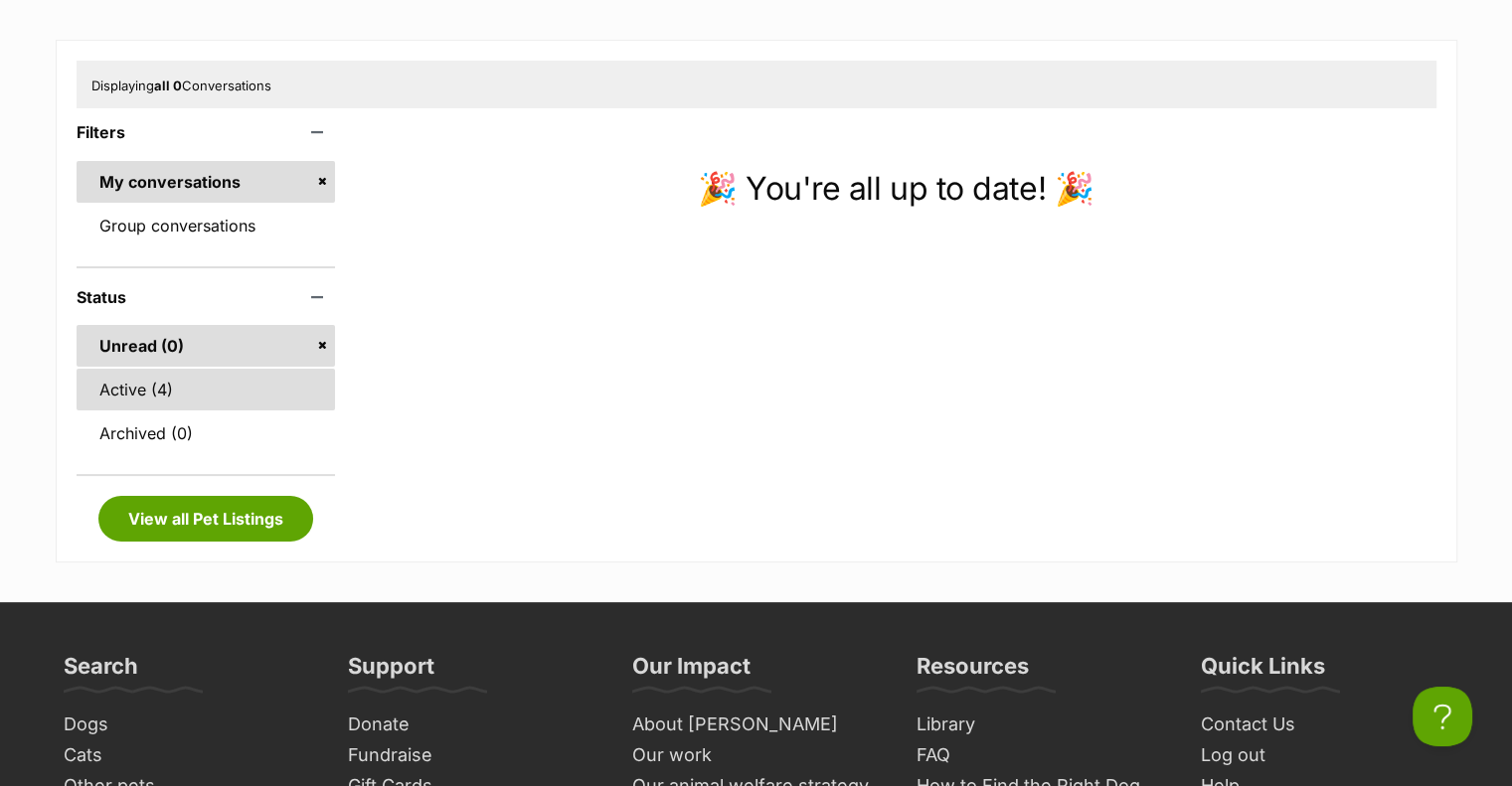 click on "Active (4)" at bounding box center (206, 390) 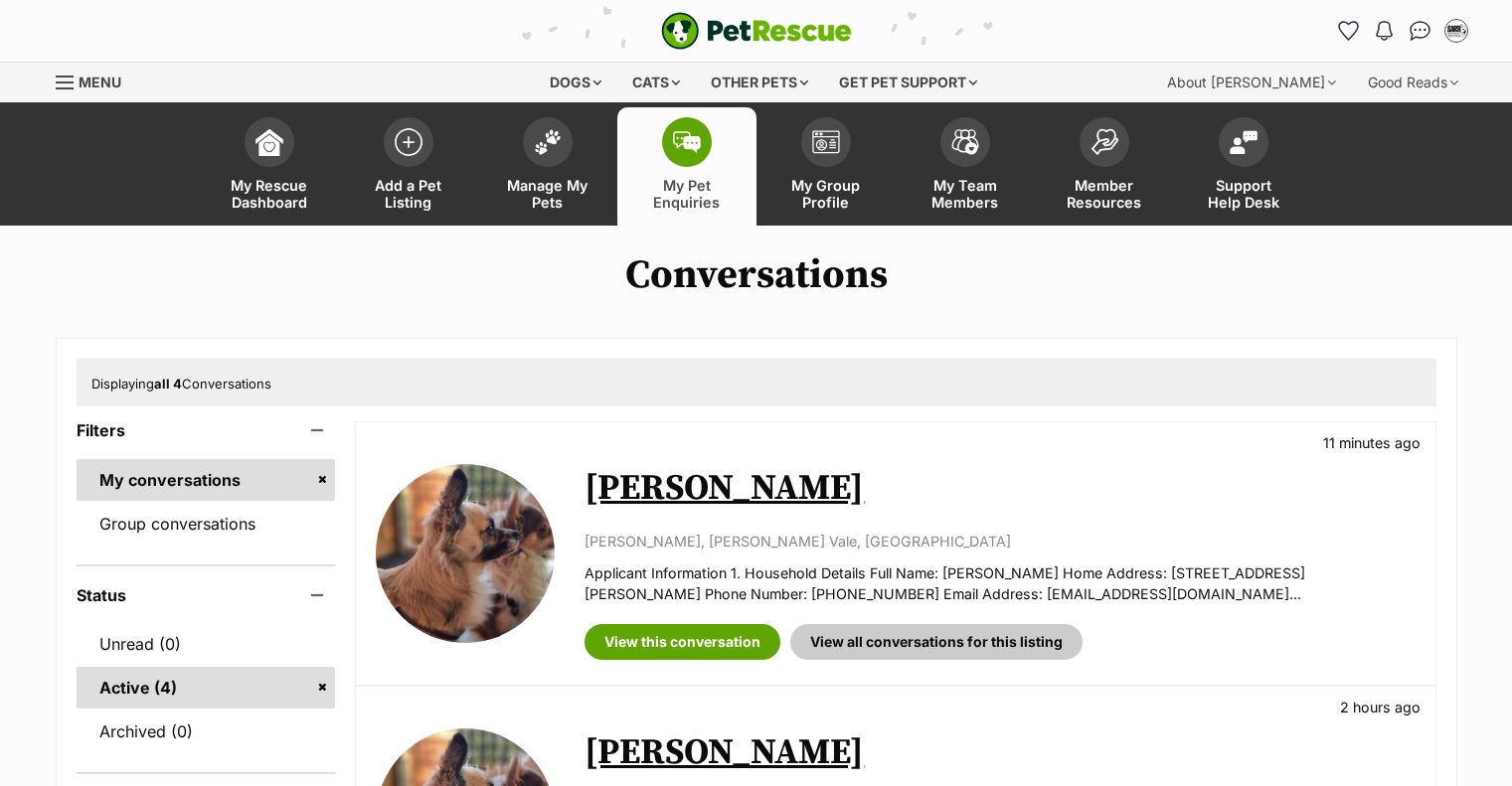 scroll, scrollTop: 0, scrollLeft: 0, axis: both 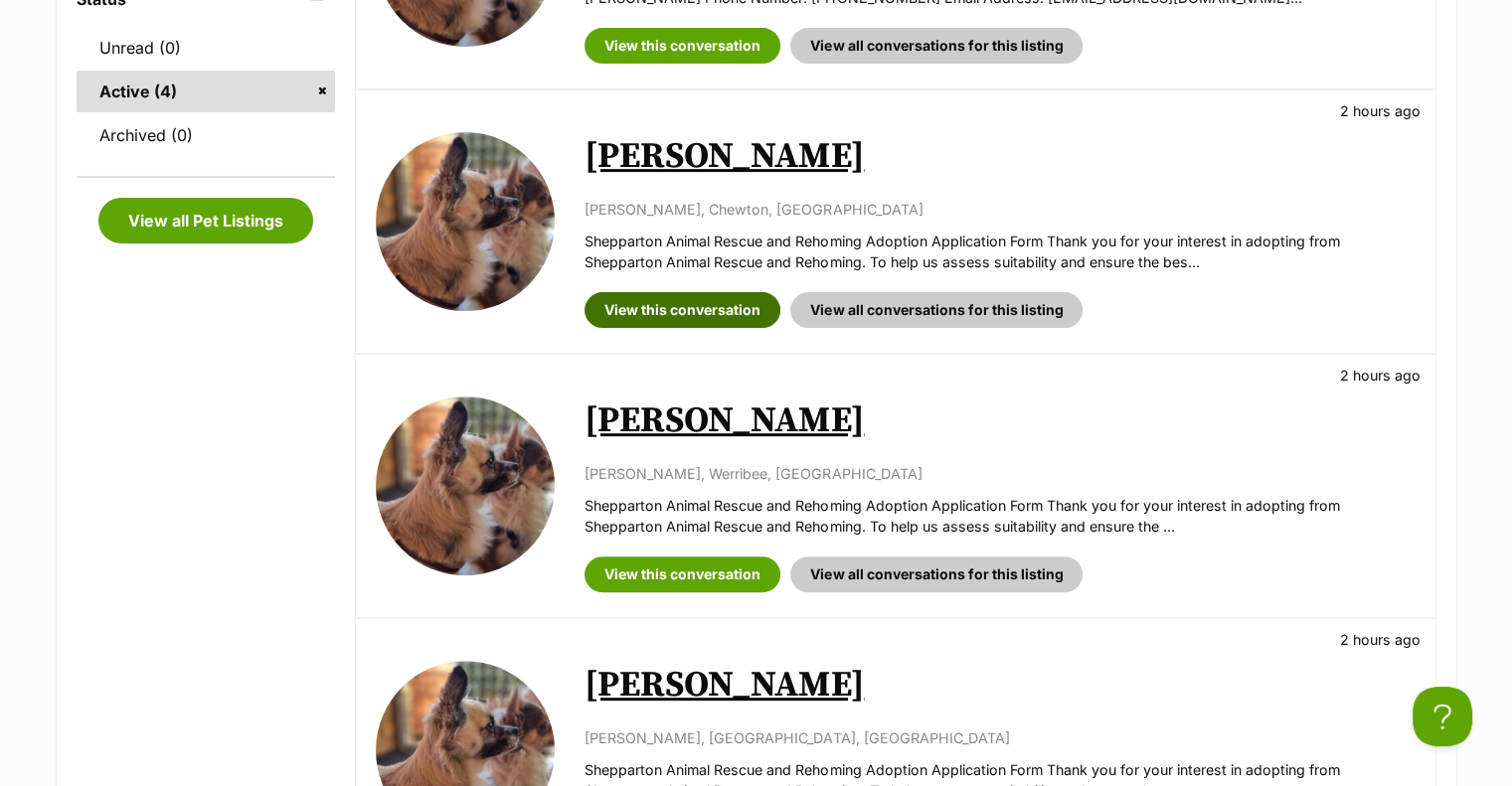 click on "View this conversation" at bounding box center (682, 310) 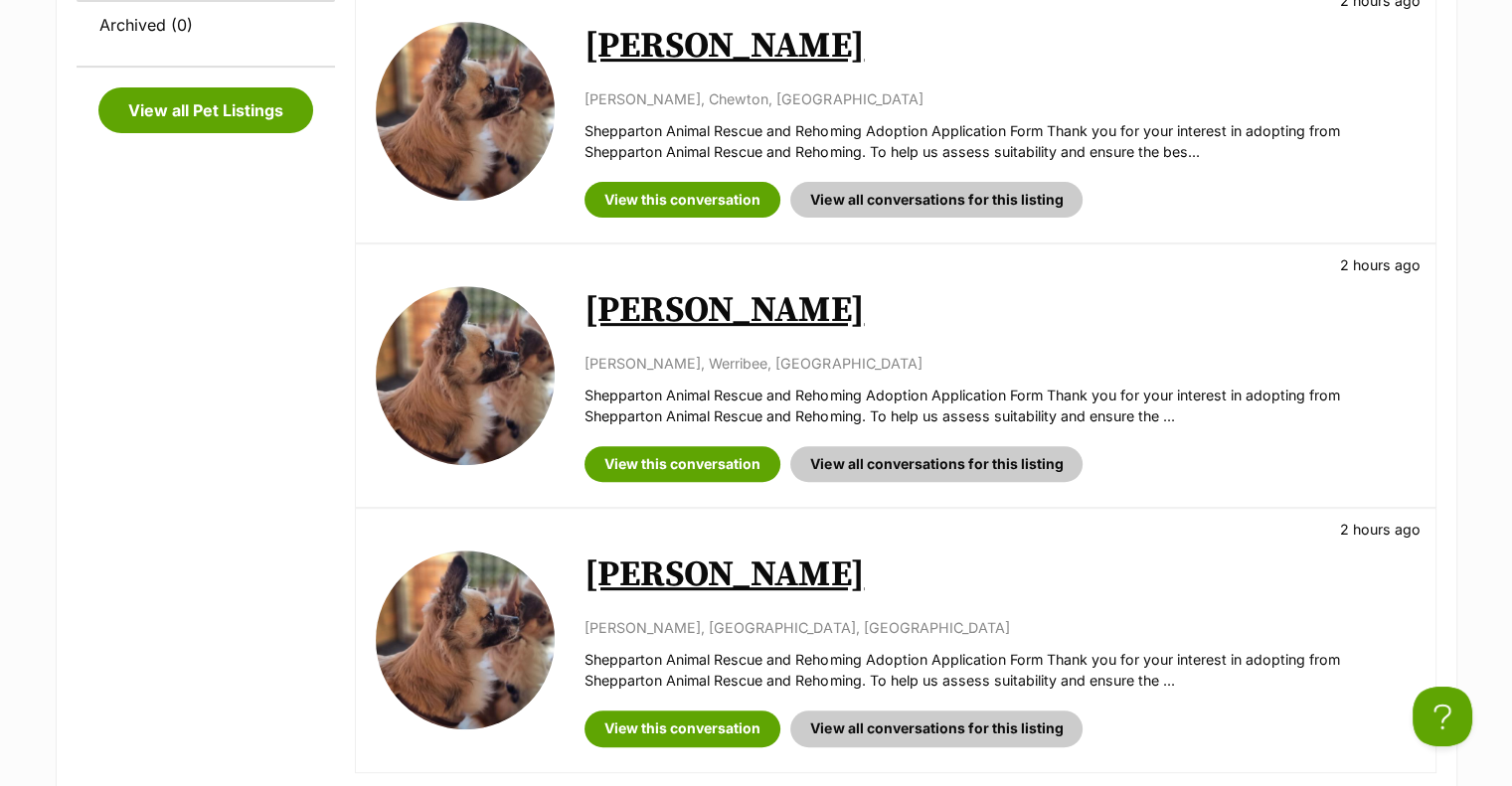 scroll, scrollTop: 795, scrollLeft: 0, axis: vertical 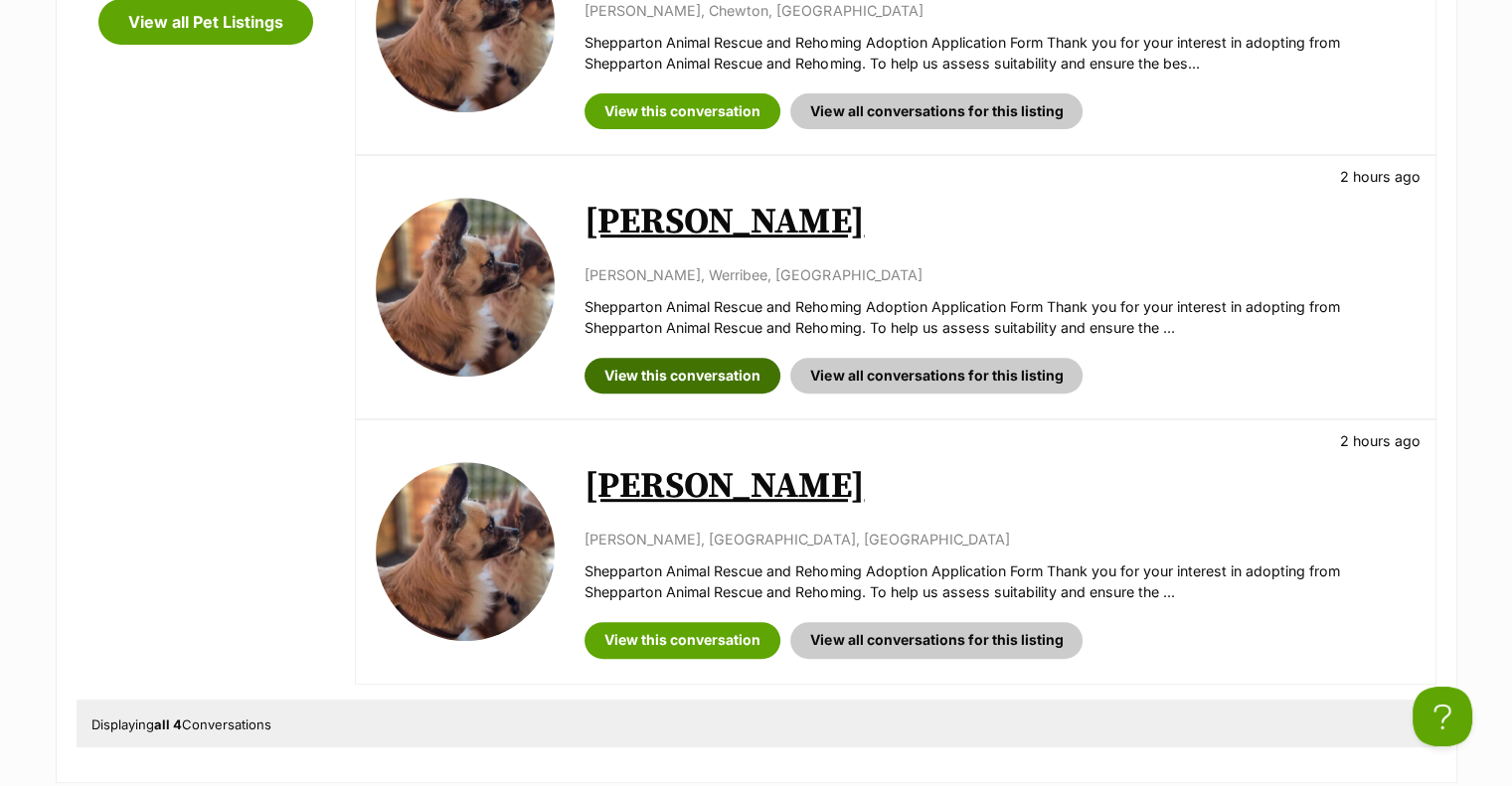 click on "View this conversation" at bounding box center [682, 376] 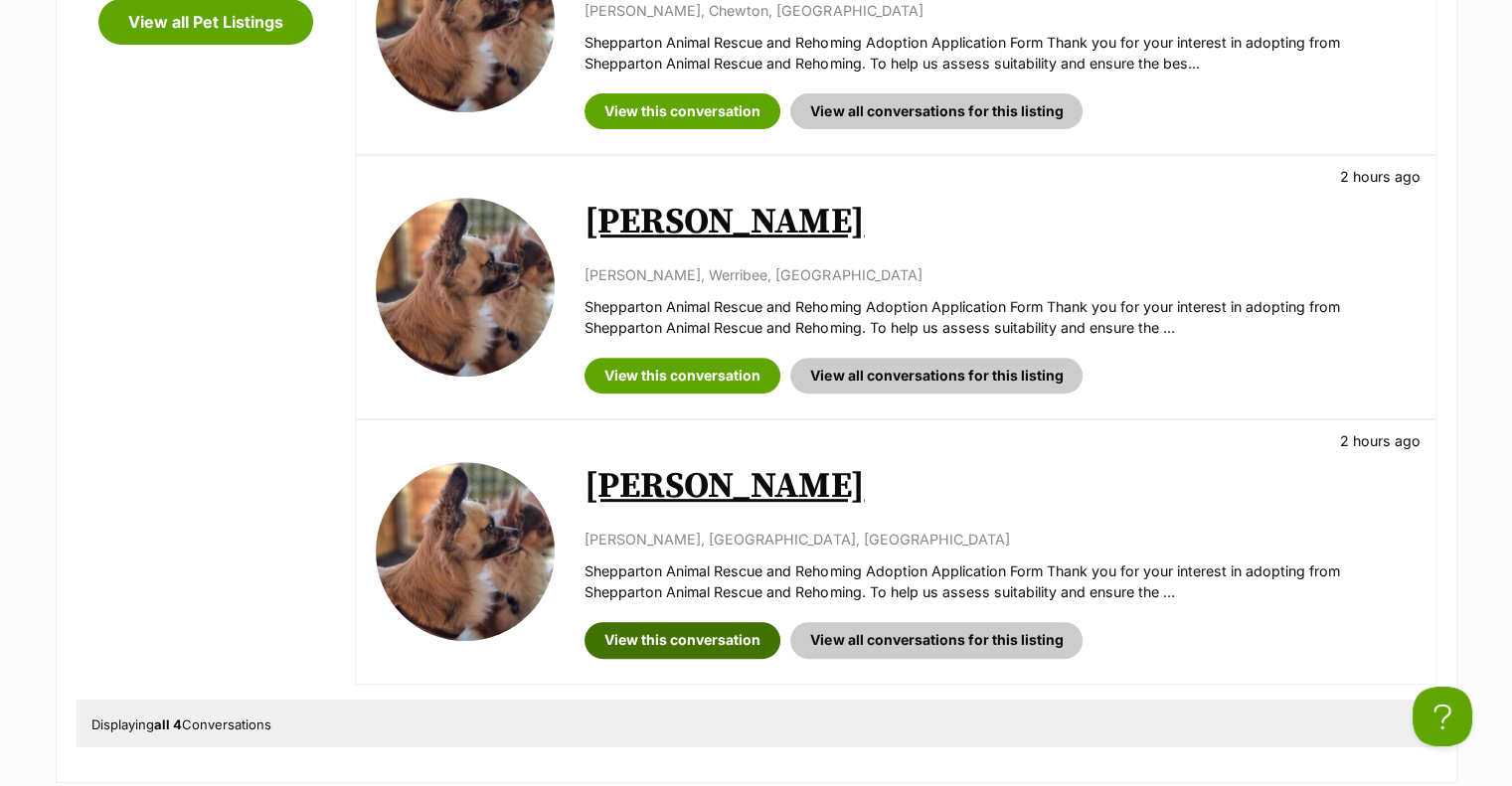 click on "View this conversation" at bounding box center [682, 640] 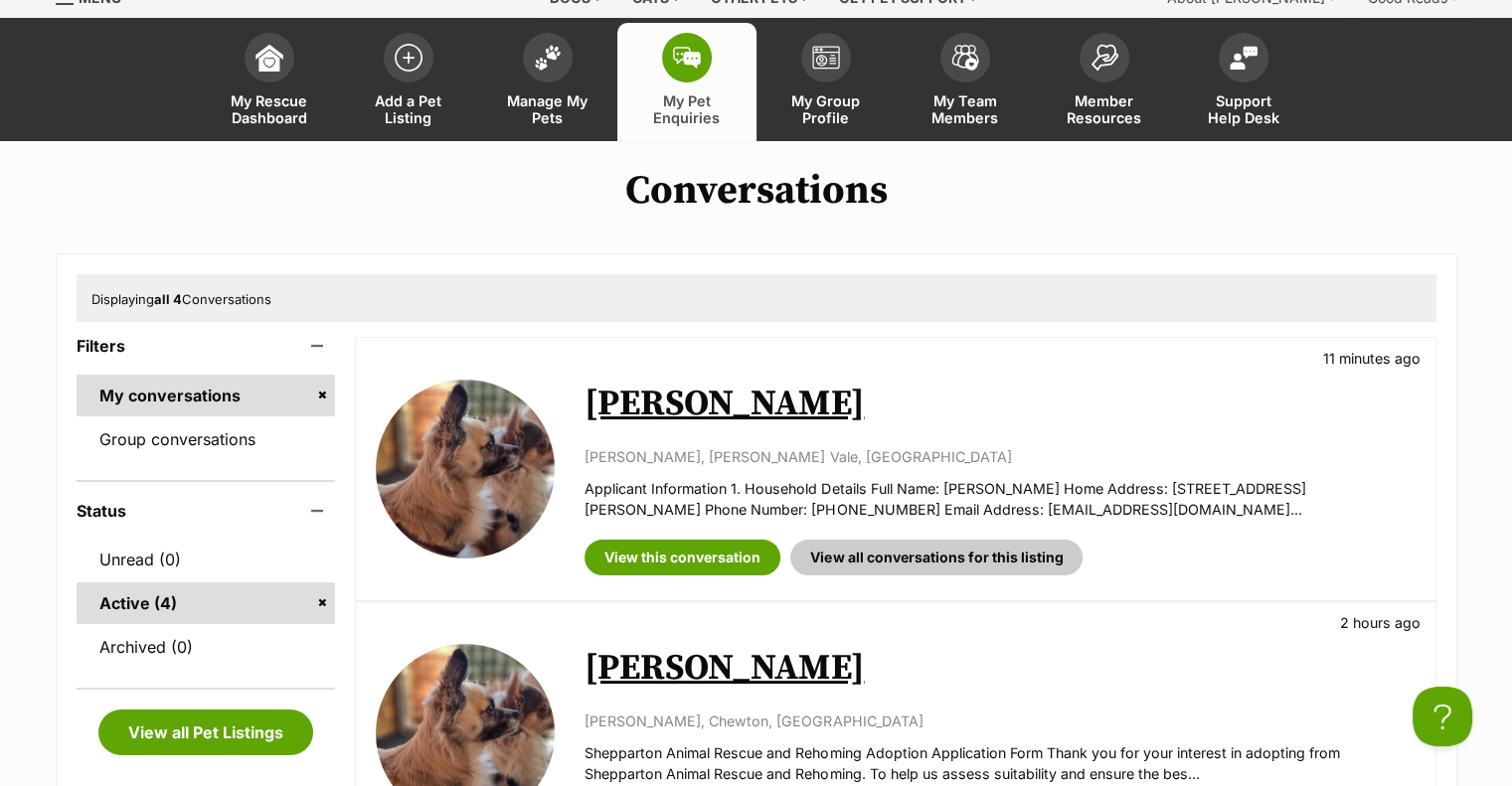 scroll, scrollTop: 99, scrollLeft: 0, axis: vertical 